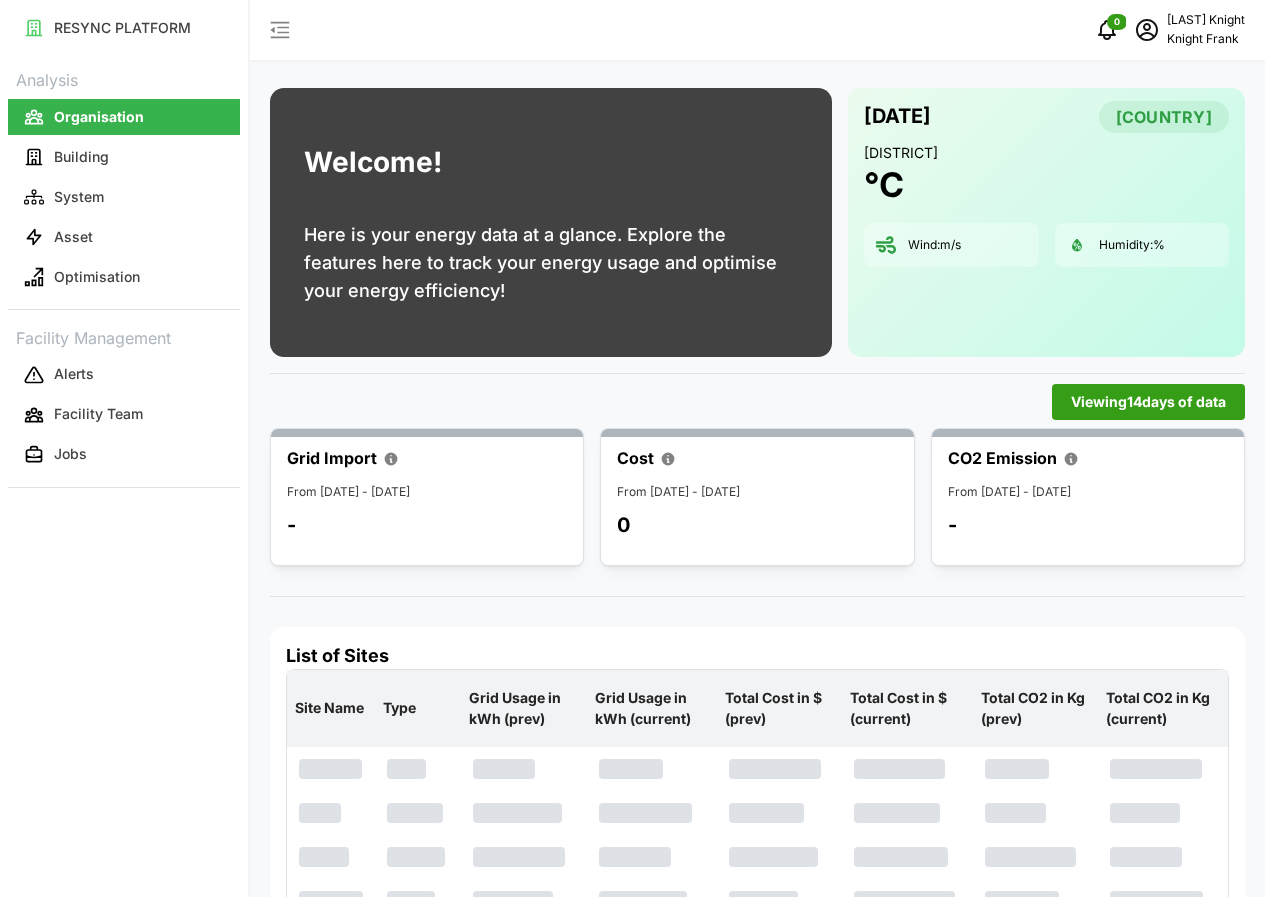 scroll, scrollTop: 0, scrollLeft: 0, axis: both 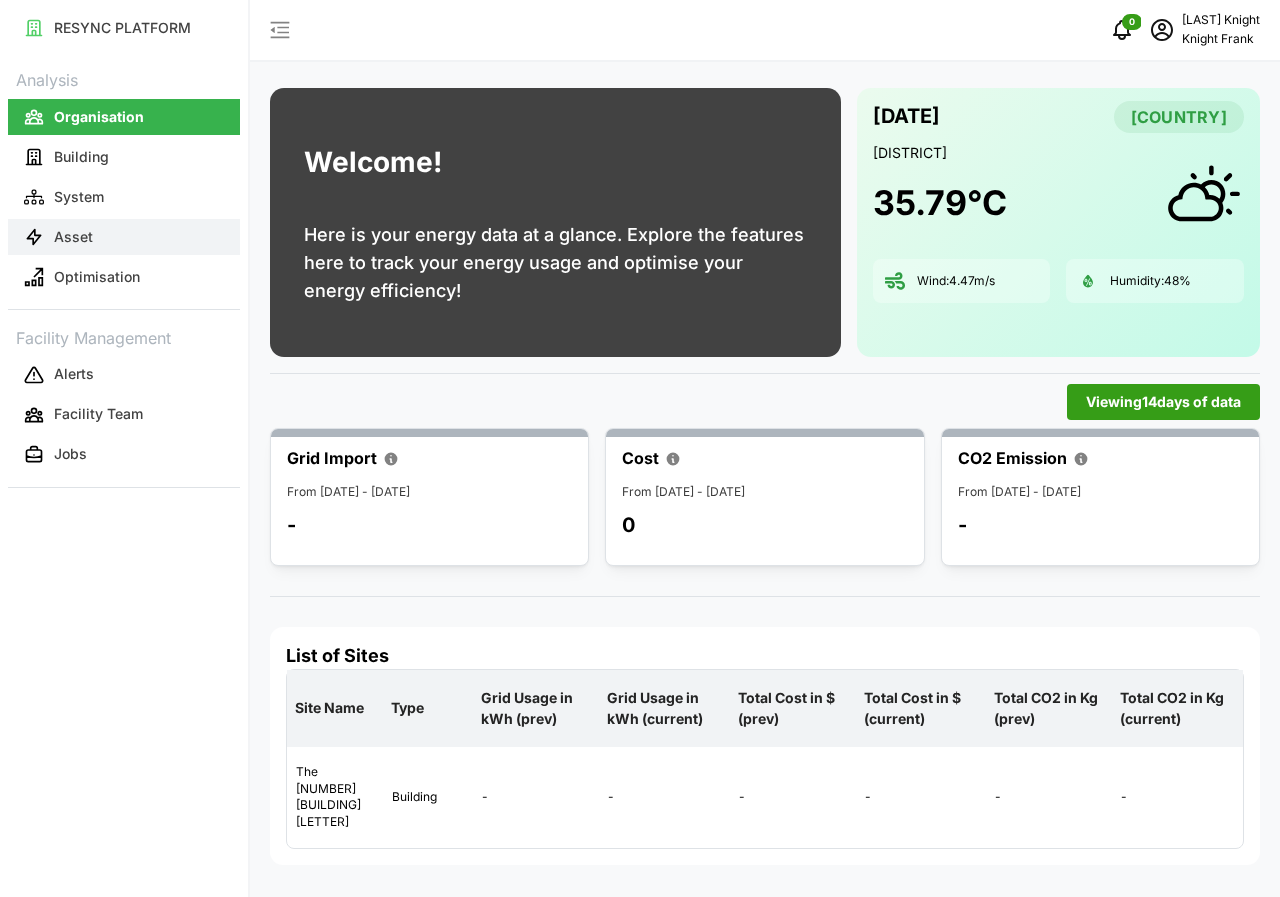 click on "Asset" at bounding box center [124, 237] 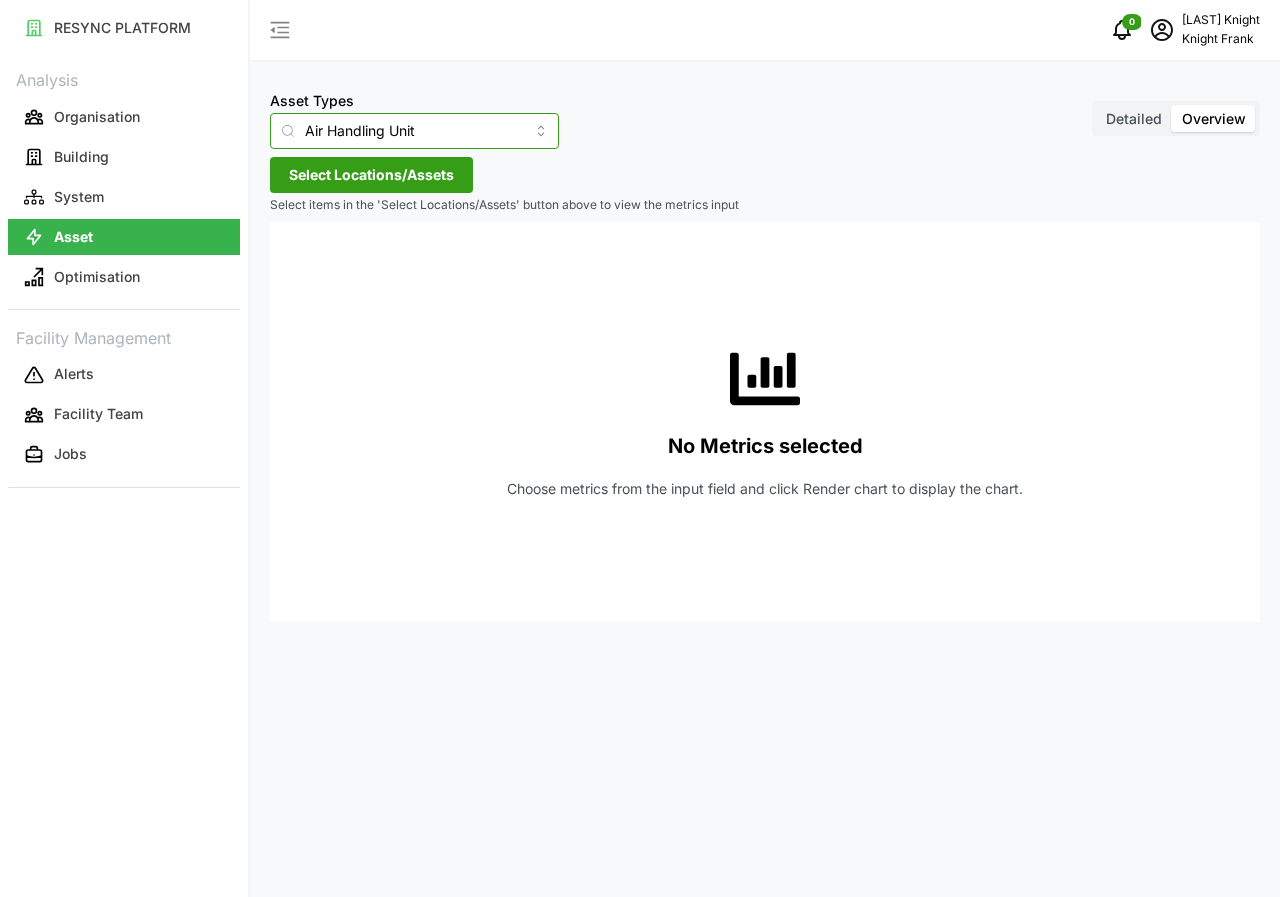 click on "Air Handling Unit" at bounding box center (414, 131) 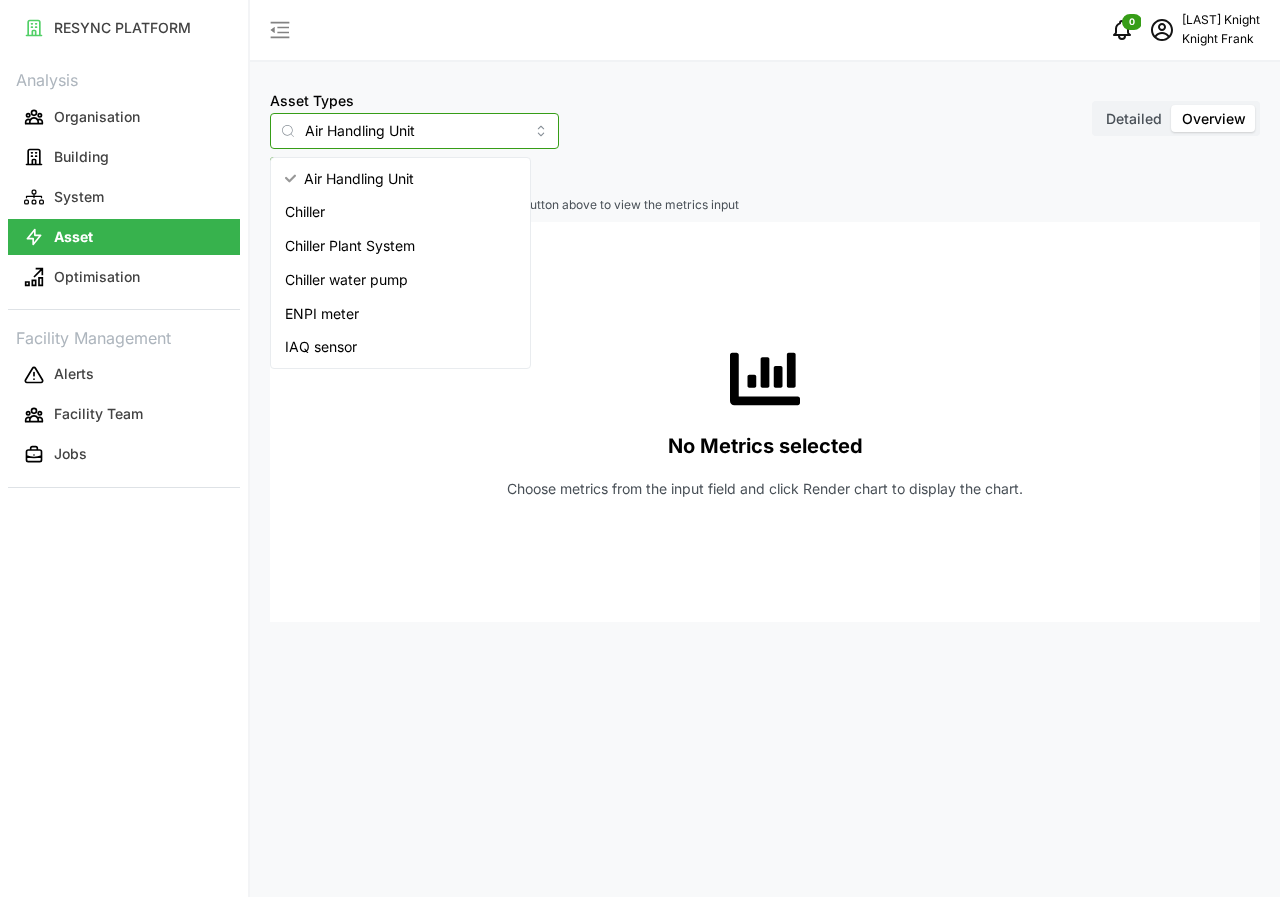 click on "IAQ sensor" at bounding box center (321, 347) 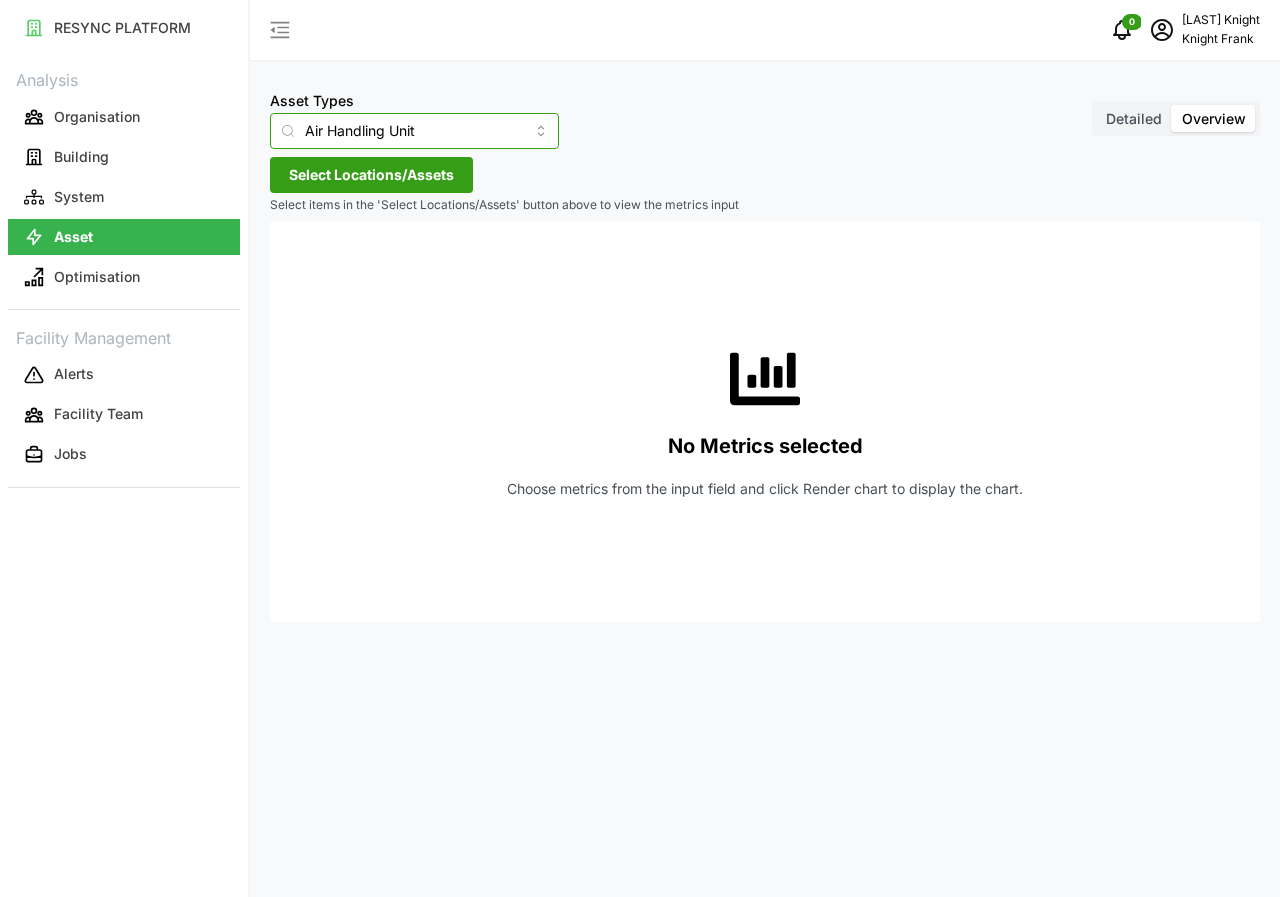 type on "IAQ sensor" 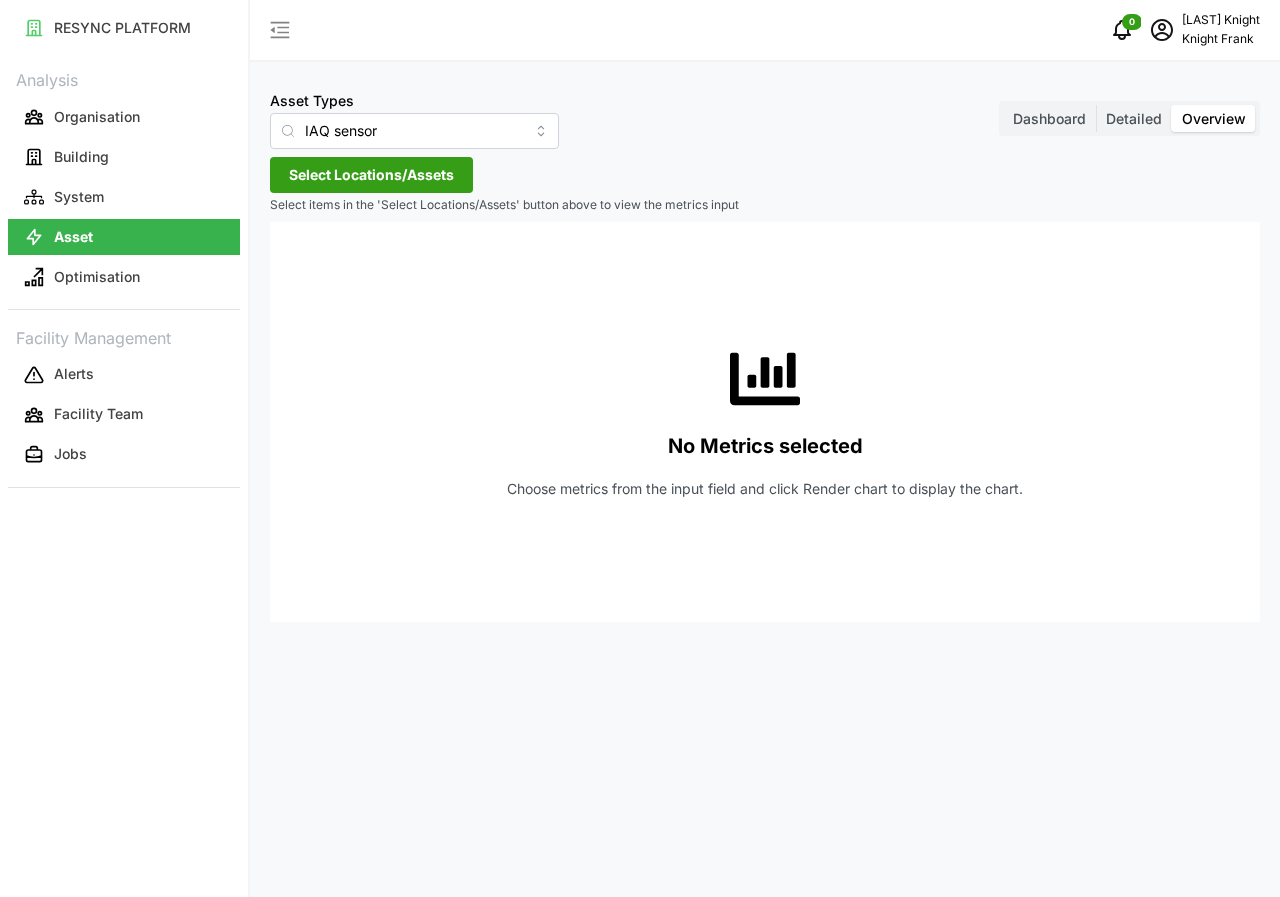 click on "Dashboard Detailed Overview" at bounding box center [1129, 119] 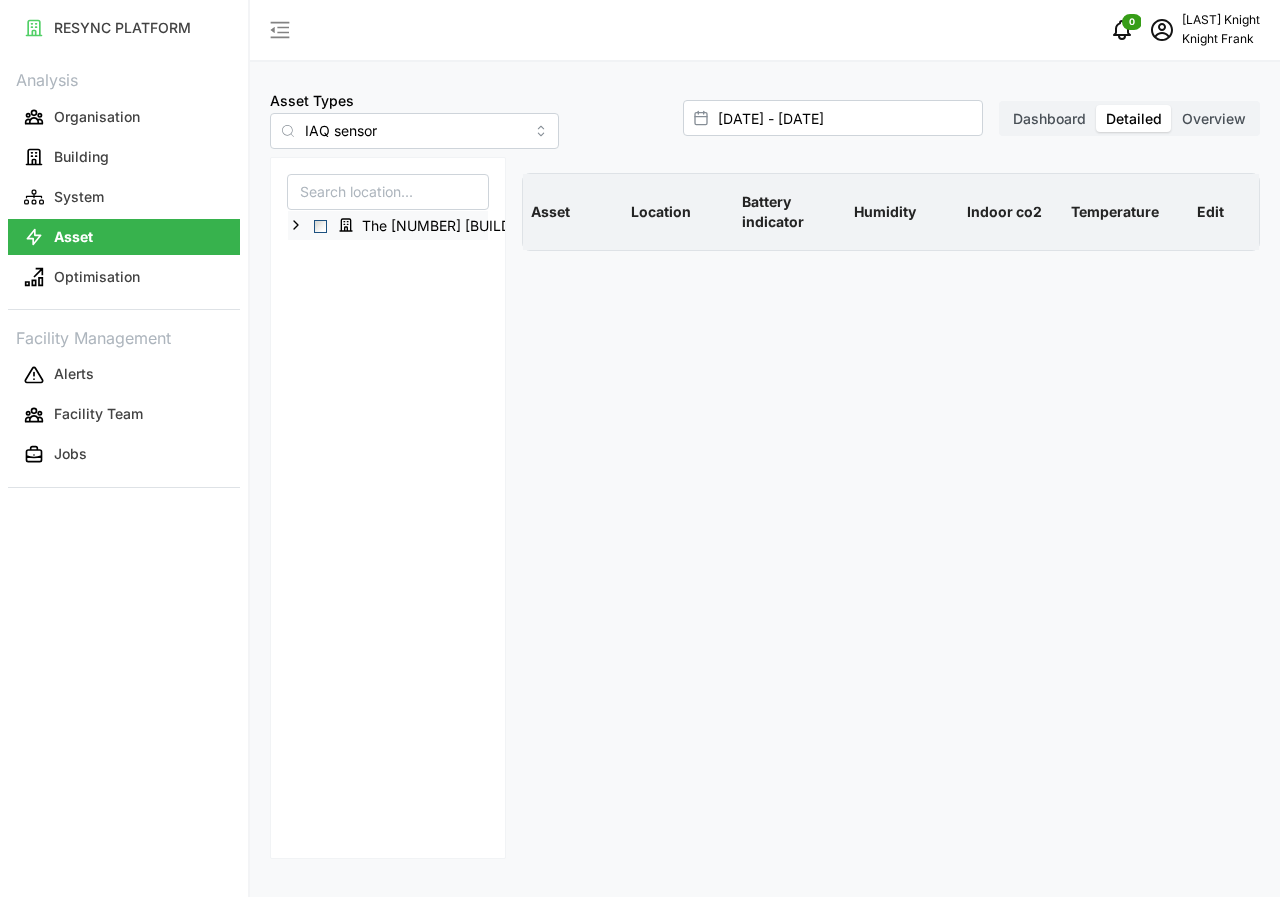 click at bounding box center (320, 226) 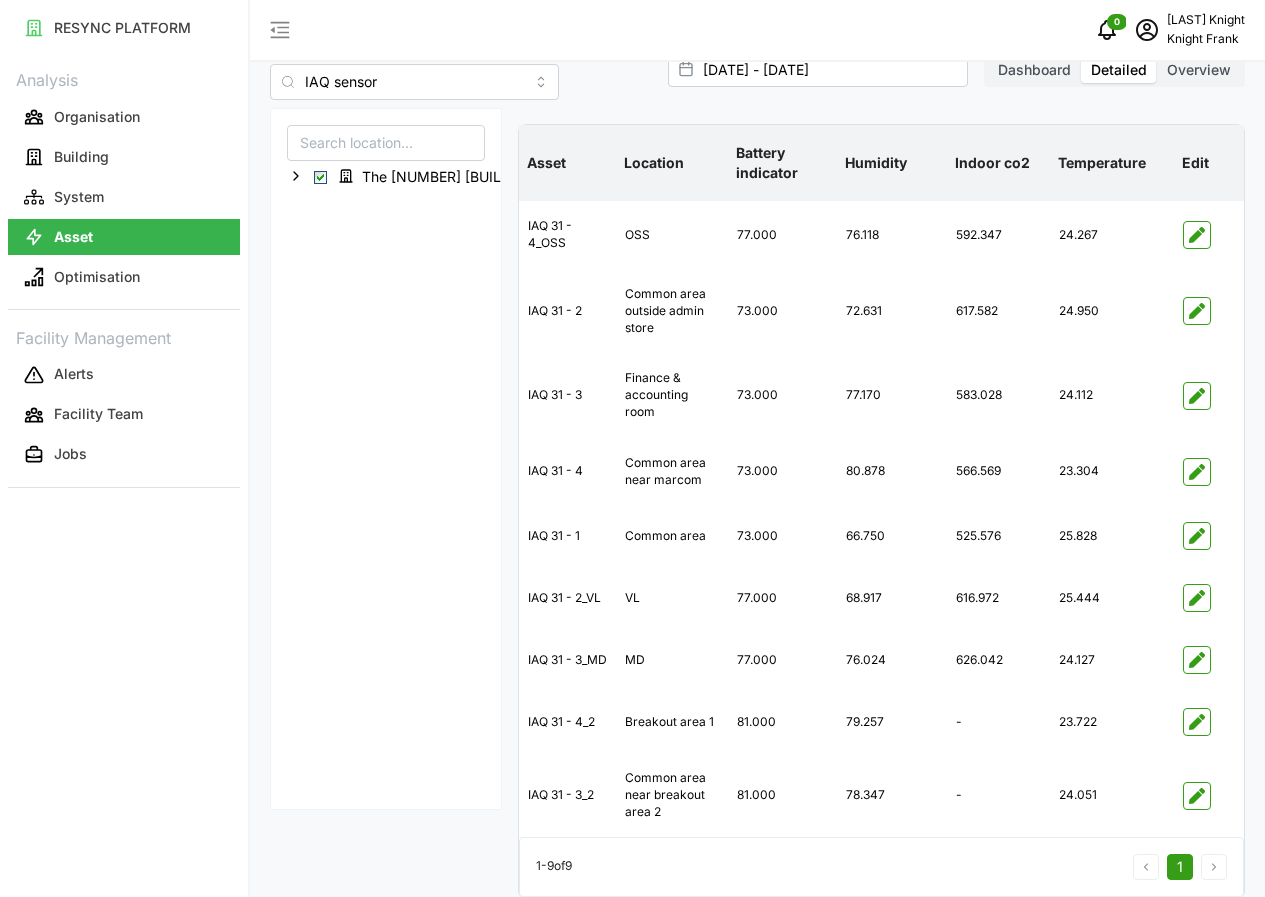 scroll, scrollTop: 76, scrollLeft: 0, axis: vertical 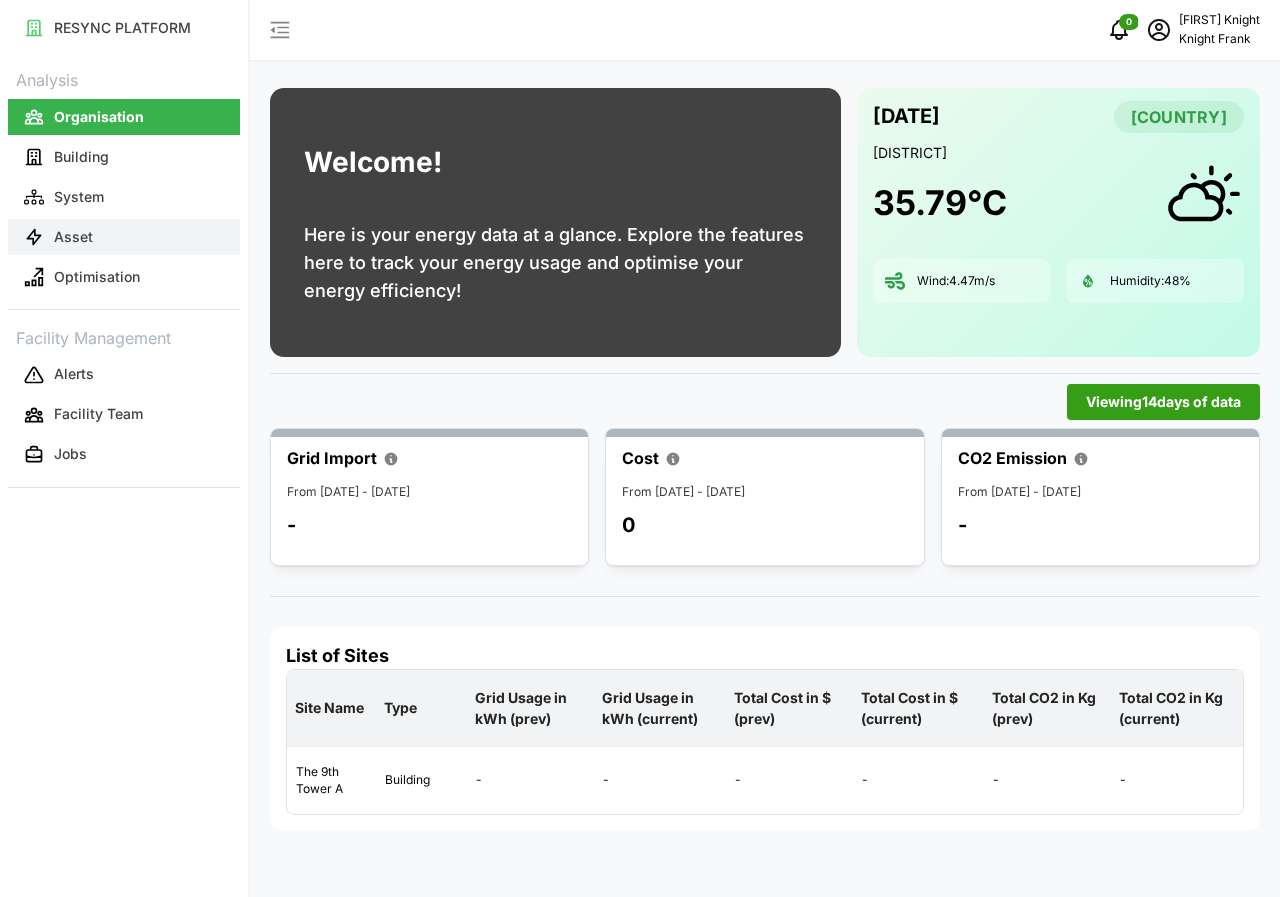 click on "Asset" at bounding box center [73, 237] 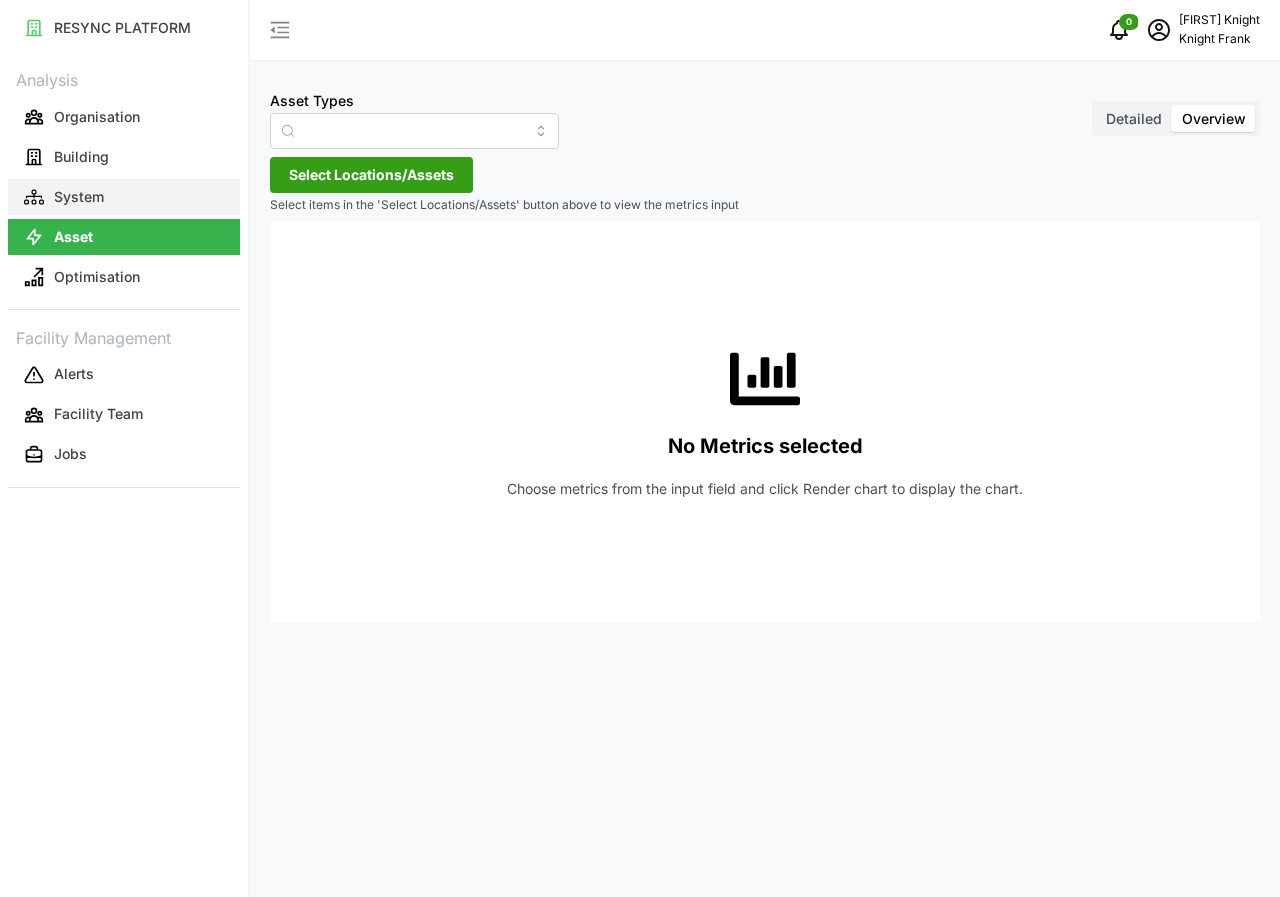 type on "Air Handling Unit" 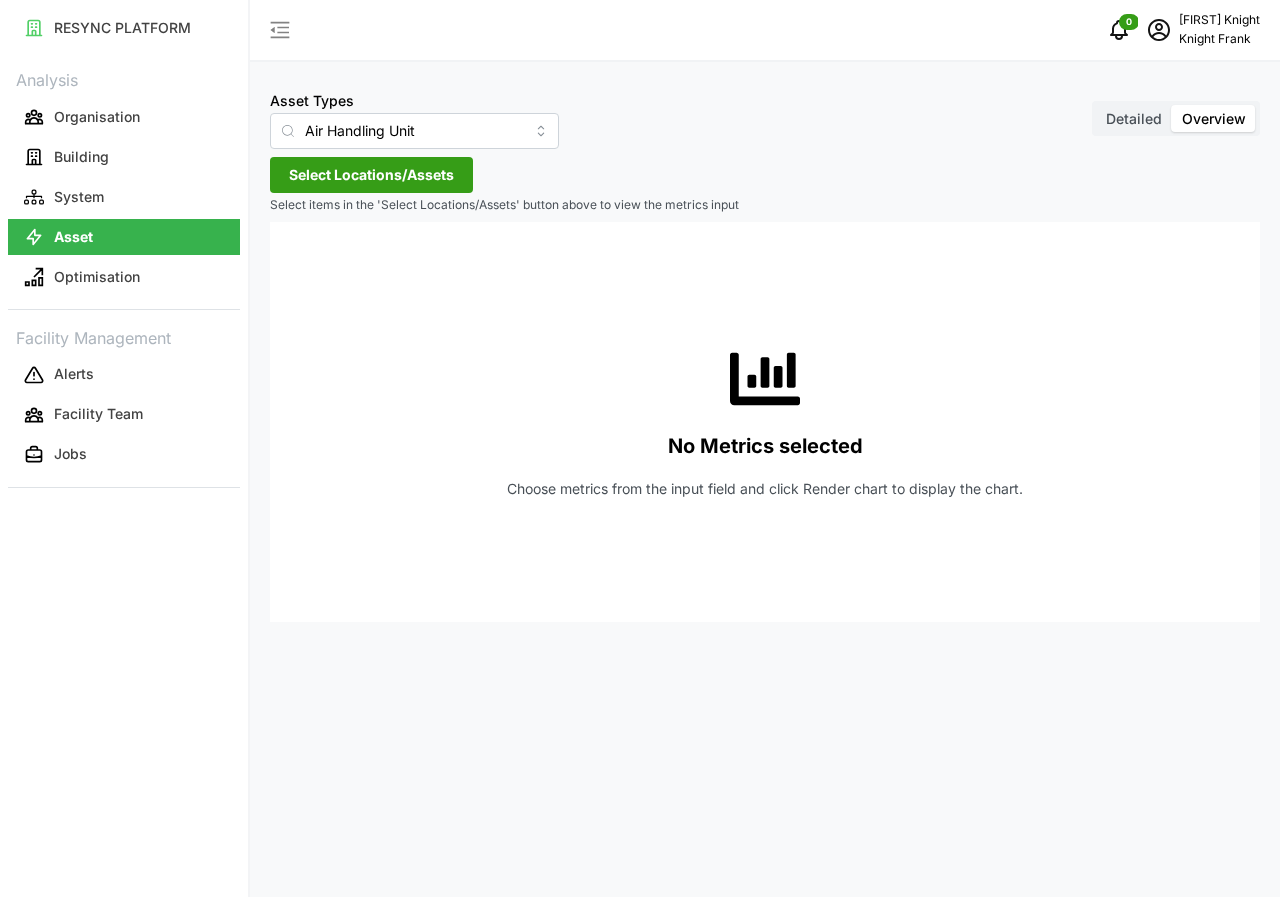 click on "Detailed" at bounding box center [1134, 118] 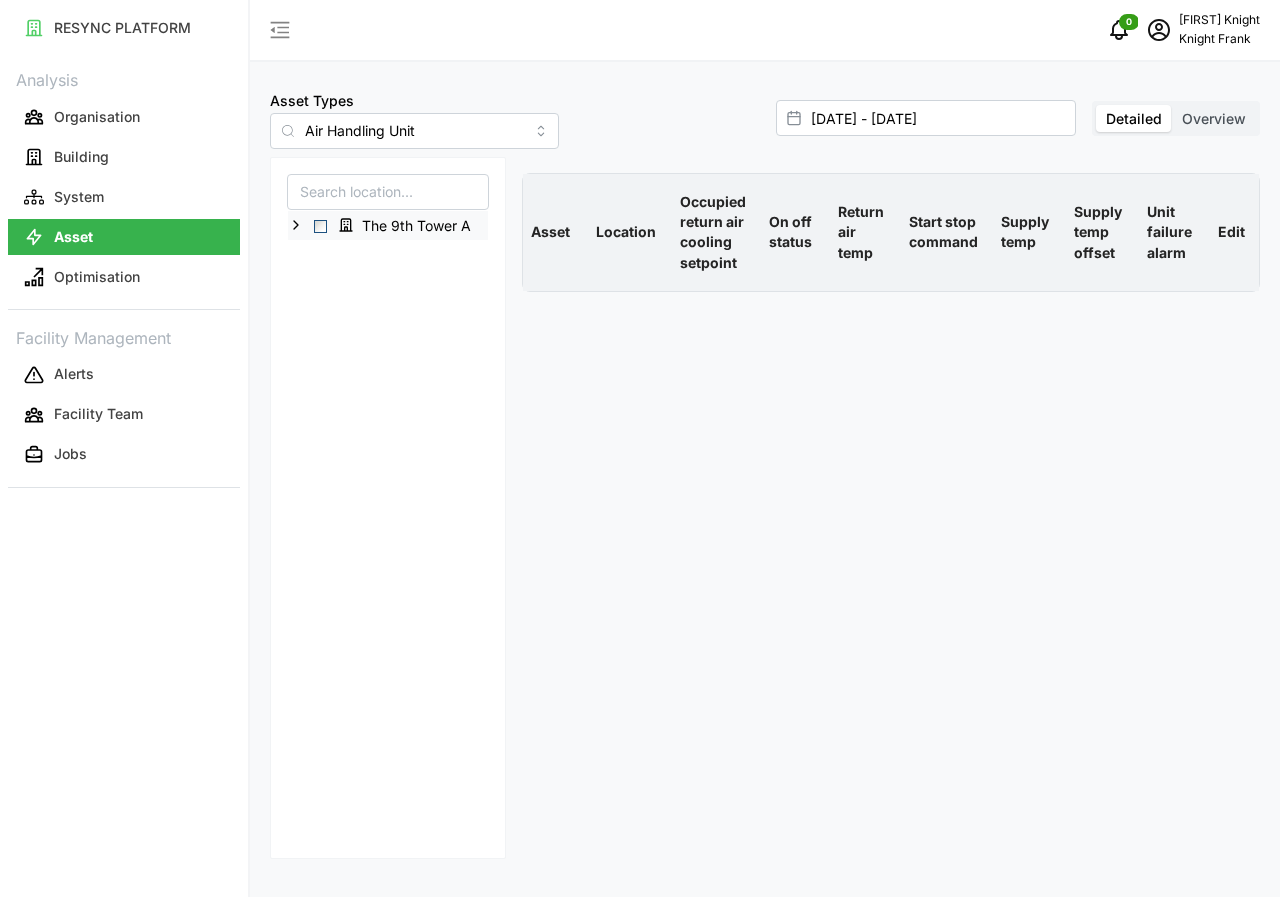 click at bounding box center [320, 226] 